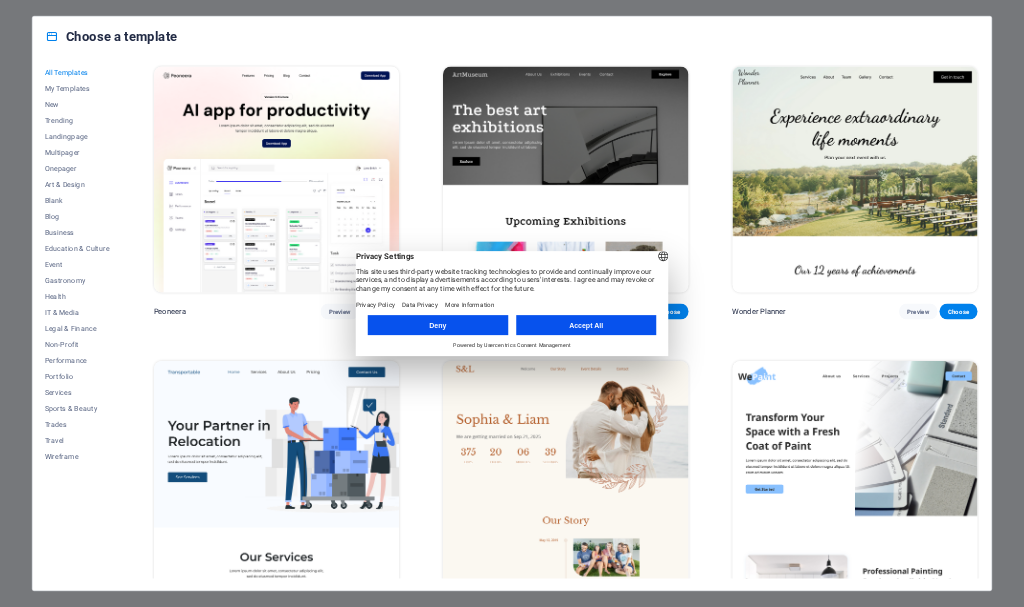 scroll, scrollTop: 0, scrollLeft: 0, axis: both 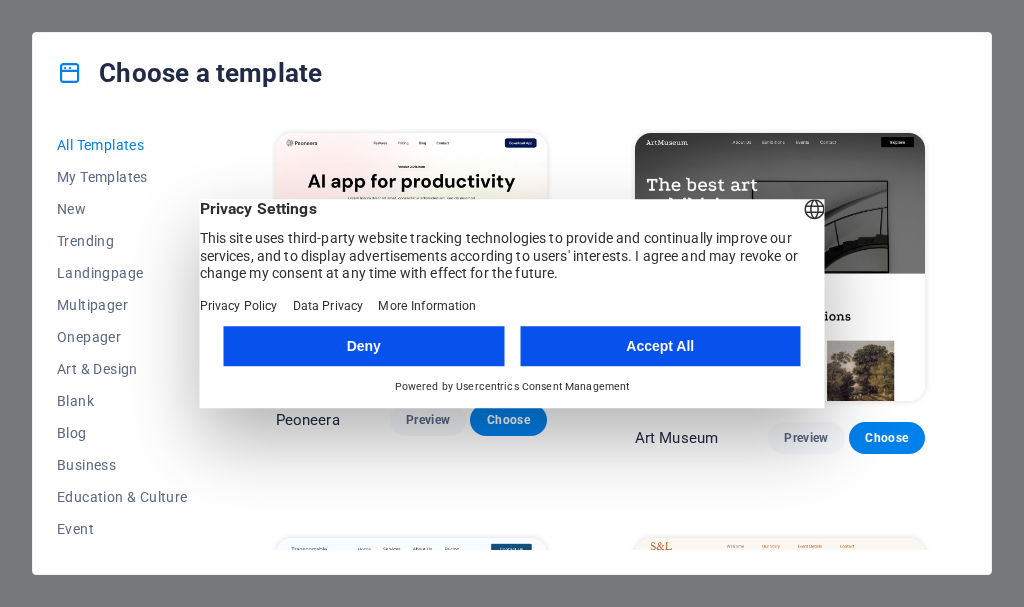 click on "All Templates My Templates New Trending Landingpage Multipager Onepager Art & Design Blank Blog Business Education & Culture Event Gastronomy Health IT & Media Legal & Finance Non-Profit Performance Portfolio Services Sports & Beauty Trades Travel Wireframe Peoneera Preview Choose Art Museum Preview Choose Wonder Planner Preview Choose Transportable Preview Choose S&L Preview Choose WePaint Preview Choose Eco-Con Preview Choose MeetUp Preview Choose Help & Care Preview Choose Podcaster Preview Choose Academix Preview Choose BIG [PERSON_NAME] Shop Preview Choose Health & Food Preview Choose UrbanNest Interiors Preview Choose Green Change Preview Choose The Beauty Temple Preview Choose WeTrain Preview Choose Cleaner Preview Choose [PERSON_NAME] Preview Choose Delicioso Preview Choose Dream Garden Preview Choose LumeDeAqua Preview Choose Pets Care Preview Choose SafeSpace Preview Choose Midnight Rain Bar Preview Choose Drive Preview Choose Estator Preview Choose Health Group Preview Choose MakeIt Agency Preview Choose" at bounding box center [512, 343] 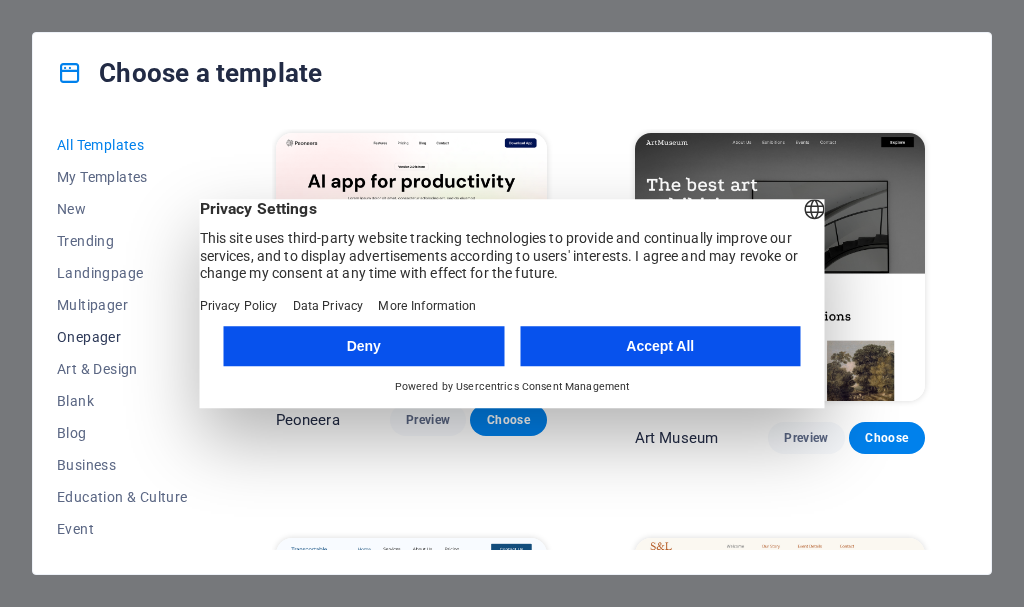 click on "Onepager" at bounding box center [122, 337] 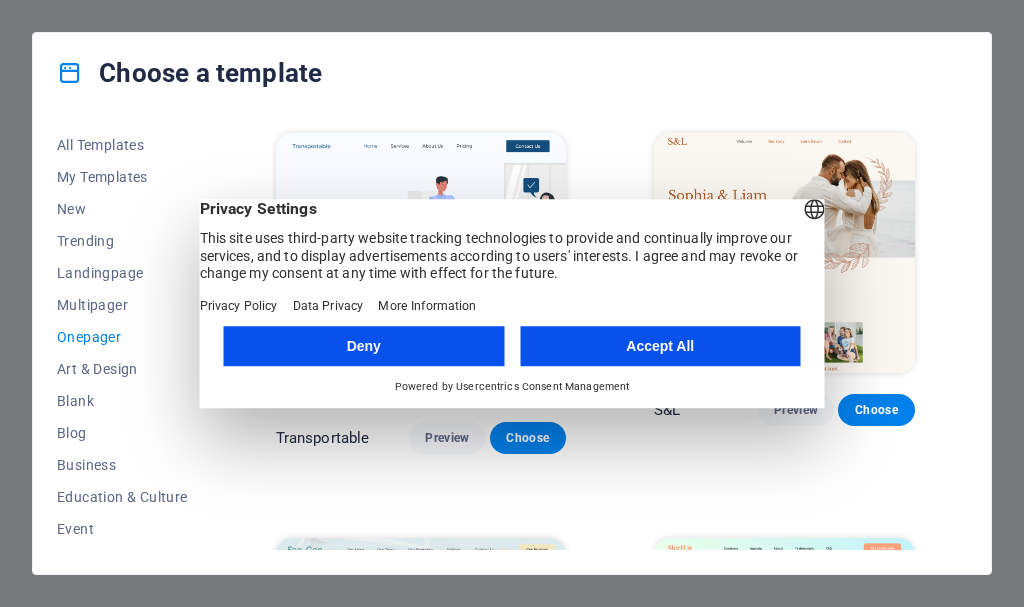 click on "All Templates My Templates New Trending Landingpage Multipager Onepager Art & Design Blank Blog Business Education & Culture Event Gastronomy Health IT & Media Legal & Finance Non-Profit Performance Portfolio Services Sports & Beauty Trades Travel Wireframe Transportable Preview Choose S&L Preview Choose WePaint Preview Choose Eco-Con Preview Choose MeetUp Preview Choose Podcaster Preview Choose UrbanNest Interiors Preview Choose Green Change Preview Choose Cleaner Preview Choose [PERSON_NAME] Preview Choose Drive Preview Choose Wanderlust Preview Choose [GEOGRAPHIC_DATA] Preview Choose Gadgets Preview Choose Max Hatzy Preview Choose Handyman Preview Choose Blogger Preview Choose Création Preview Choose Pesk Preview Choose Priodas Preview Choose Wireframe One Preview Choose Evergreen Preview Choose Kids-Events Preview Choose CleanCar Preview Choose Protector Preview Choose Pizzeria Di [DEMOGRAPHIC_DATA] Preview Choose Vinyasa Preview Choose [PERSON_NAME] Preview Choose Woody Preview Choose BRGs Preview Choose Genius Preview Choose Volare Opus" at bounding box center [512, 343] 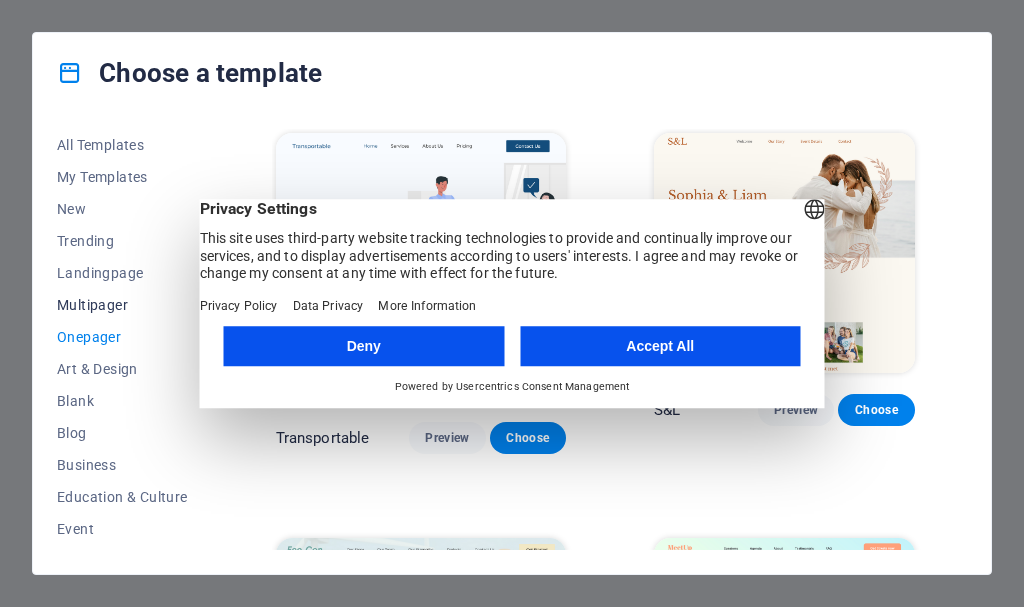 click on "Multipager" at bounding box center [122, 305] 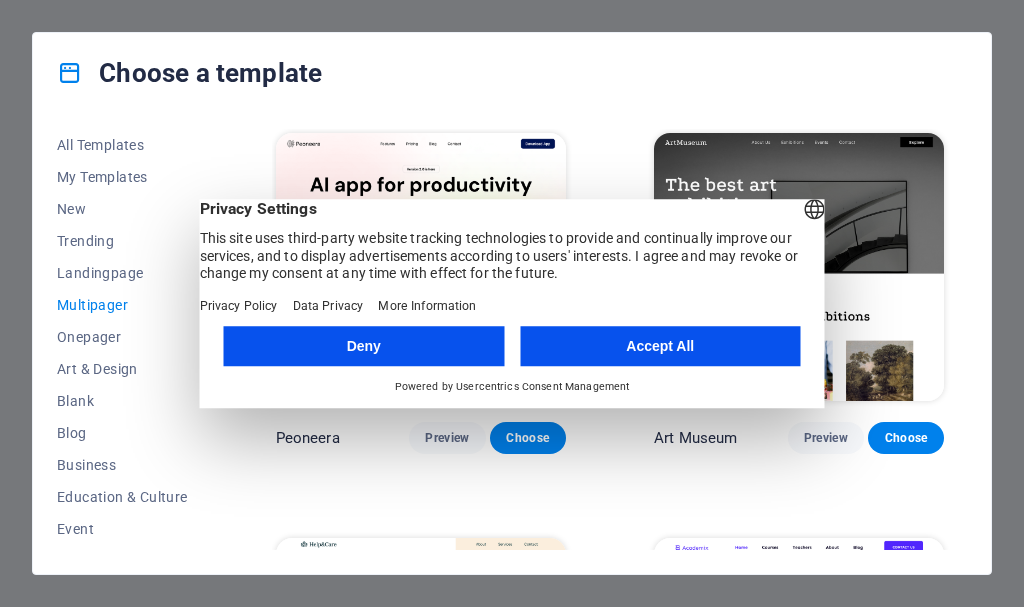 click on "Privacy Settings" at bounding box center [512, 209] 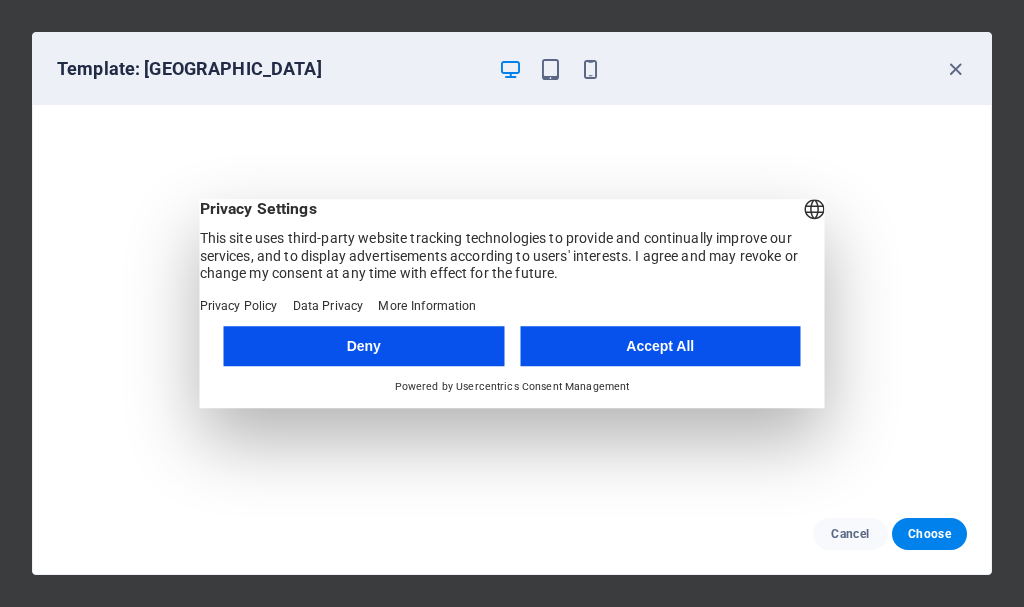 click on "Template: [GEOGRAPHIC_DATA]" at bounding box center [512, 69] 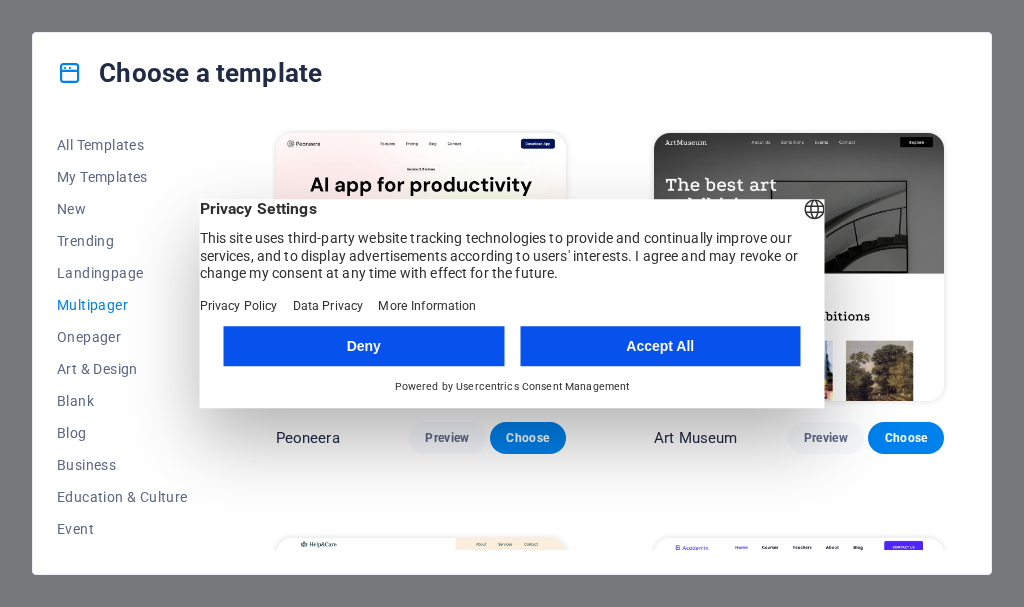 click on "All Templates My Templates New Trending Landingpage Multipager Onepager Art & Design Blank Blog Business Education & Culture Event Gastronomy Health IT & Media Legal & Finance Non-Profit Performance Portfolio Services Sports & Beauty Trades Travel Wireframe Peoneera Preview Choose Art Museum Preview Choose Wonder Planner Preview Choose Help & Care Preview Choose Academix Preview Choose BIG [PERSON_NAME] Shop Preview Choose Health & Food Preview Choose The Beauty Temple Preview Choose WeTrain Preview Choose Delicioso Preview Choose Dream Garden Preview Choose LumeDeAqua Preview Choose Pets Care Preview Choose SafeSpace Preview Choose Midnight Rain Bar Preview Choose Estator Preview Choose Health Group Preview Choose MakeIt Agency Preview Choose WeSpa Preview Choose CoffeeScience Preview Choose CoachLife Preview Choose Cafe de [GEOGRAPHIC_DATA] Preview Choose Denteeth Preview Choose Le Hair Preview Choose TechUp Preview Choose [PERSON_NAME] Preview Choose Fashion Preview Choose Yoga Preview Choose Wireframe Sidebar Preview Choose" at bounding box center (512, 343) 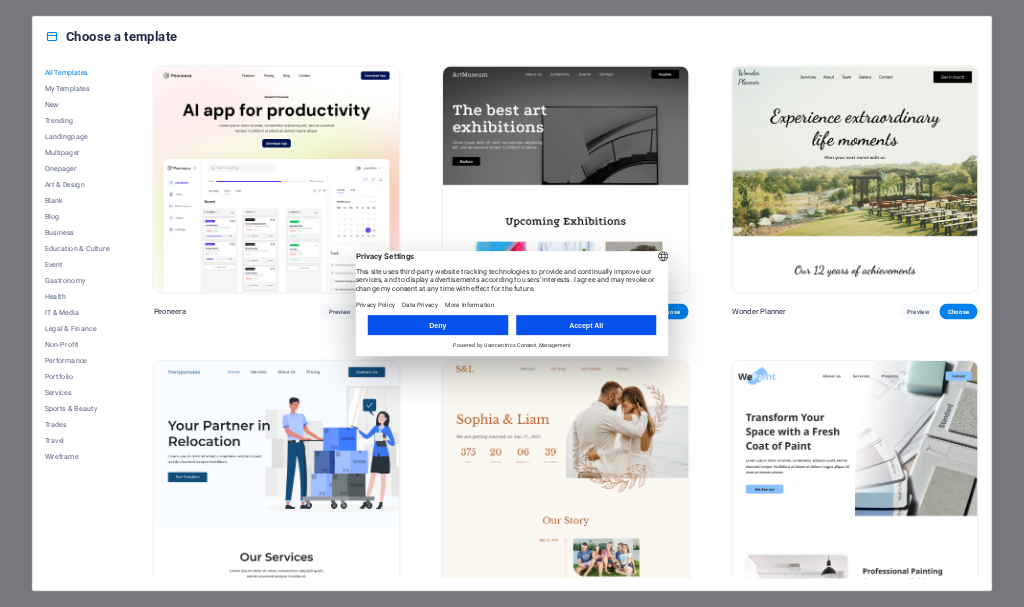 scroll, scrollTop: 0, scrollLeft: 0, axis: both 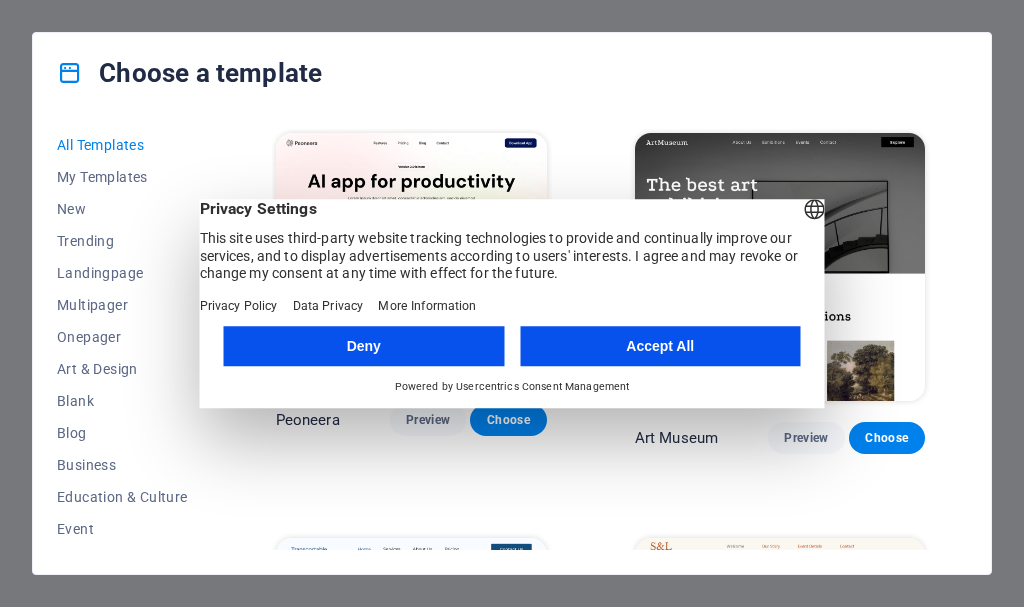 click on "All Templates My Templates New Trending Landingpage Multipager Onepager Art & Design Blank Blog Business Education & Culture Event Gastronomy Health IT & Media Legal & Finance Non-Profit Performance Portfolio Services Sports & Beauty Trades Travel Wireframe Peoneera Preview Choose Art Museum Preview Choose Wonder Planner Preview Choose Transportable Preview Choose S&L Preview Choose WePaint Preview Choose Eco-Con Preview Choose MeetUp Preview Choose Help & Care Preview Choose Podcaster Preview Choose Academix Preview Choose BIG [PERSON_NAME] Shop Preview Choose Health & Food Preview Choose UrbanNest Interiors Preview Choose Green Change Preview Choose The Beauty Temple Preview Choose WeTrain Preview Choose Cleaner Preview Choose [PERSON_NAME] Preview Choose Delicioso Preview Choose Dream Garden Preview Choose LumeDeAqua Preview Choose Pets Care Preview Choose SafeSpace Preview Choose Midnight Rain Bar Preview Choose Drive Preview Choose Estator Preview Choose Health Group Preview Choose MakeIt Agency Preview Choose" at bounding box center [512, 343] 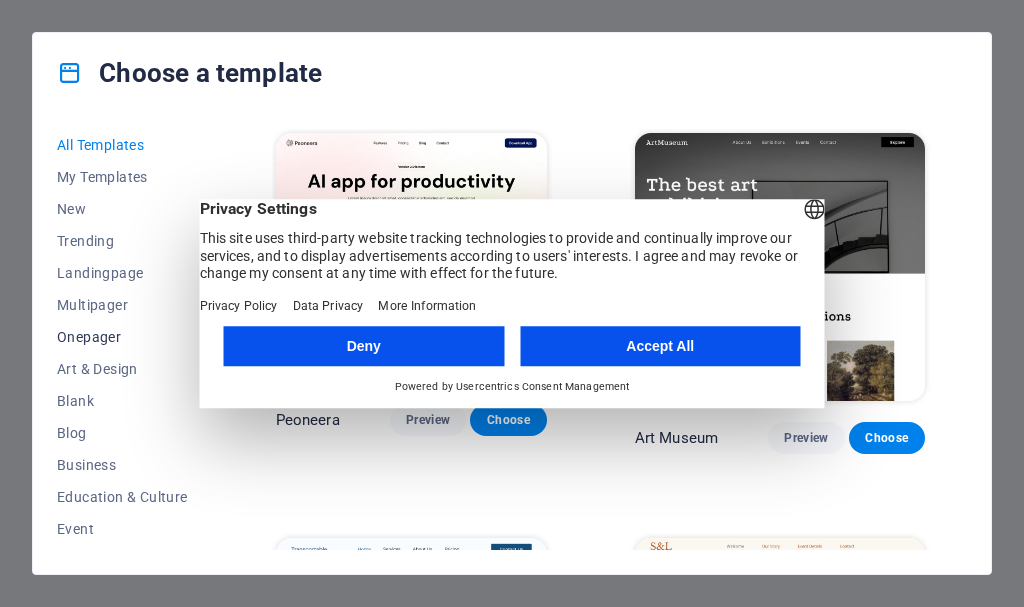 click on "Onepager" at bounding box center (122, 337) 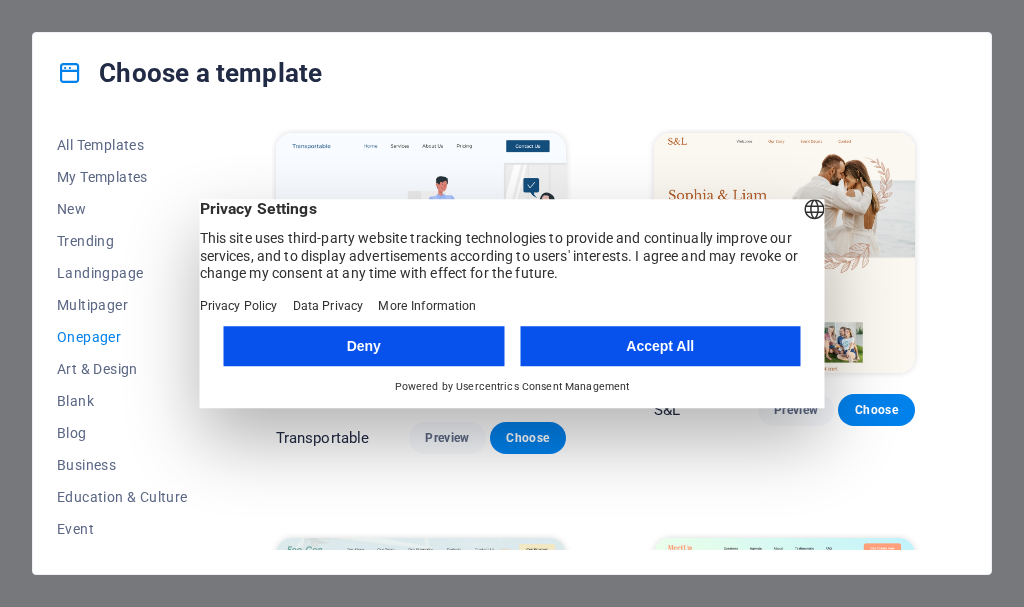 click on "All Templates My Templates New Trending Landingpage Multipager Onepager Art & Design Blank Blog Business Education & Culture Event Gastronomy Health IT & Media Legal & Finance Non-Profit Performance Portfolio Services Sports & Beauty Trades Travel Wireframe Transportable Preview Choose S&L Preview Choose WePaint Preview Choose Eco-Con Preview Choose MeetUp Preview Choose Podcaster Preview Choose UrbanNest Interiors Preview Choose Green Change Preview Choose Cleaner Preview Choose [PERSON_NAME] Preview Choose Drive Preview Choose Wanderlust Preview Choose [GEOGRAPHIC_DATA] Preview Choose Gadgets Preview Choose Max Hatzy Preview Choose Handyman Preview Choose Blogger Preview Choose Création Preview Choose Pesk Preview Choose Priodas Preview Choose Wireframe One Preview Choose Evergreen Preview Choose Kids-Events Preview Choose CleanCar Preview Choose Protector Preview Choose Pizzeria Di [DEMOGRAPHIC_DATA] Preview Choose Vinyasa Preview Choose [PERSON_NAME] Preview Choose Woody Preview Choose BRGs Preview Choose Genius Preview Choose Volare Opus" at bounding box center (512, 343) 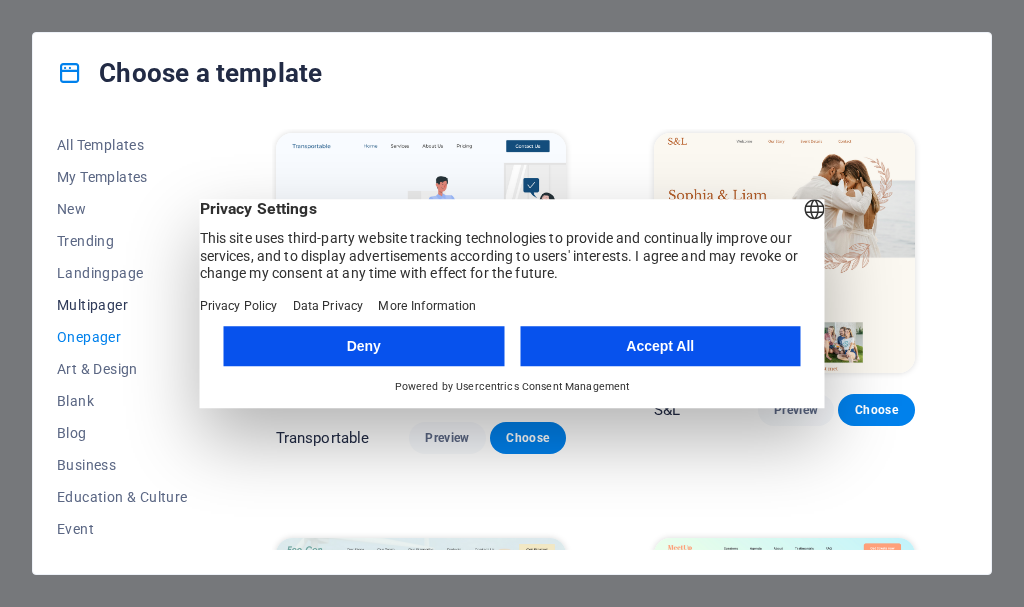 click on "Multipager" at bounding box center (122, 305) 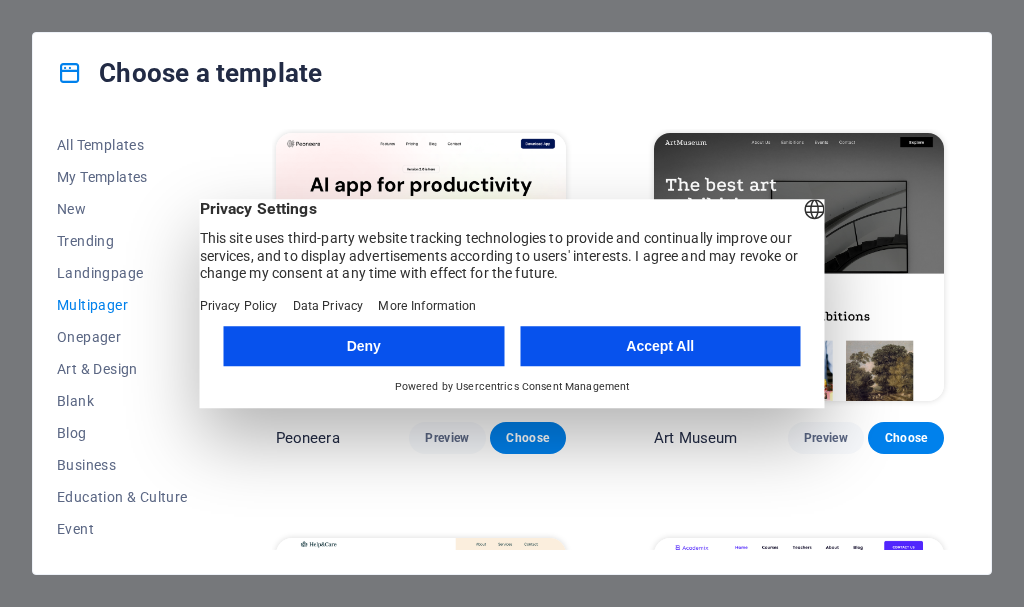 click on "Privacy Settings" at bounding box center [512, 209] 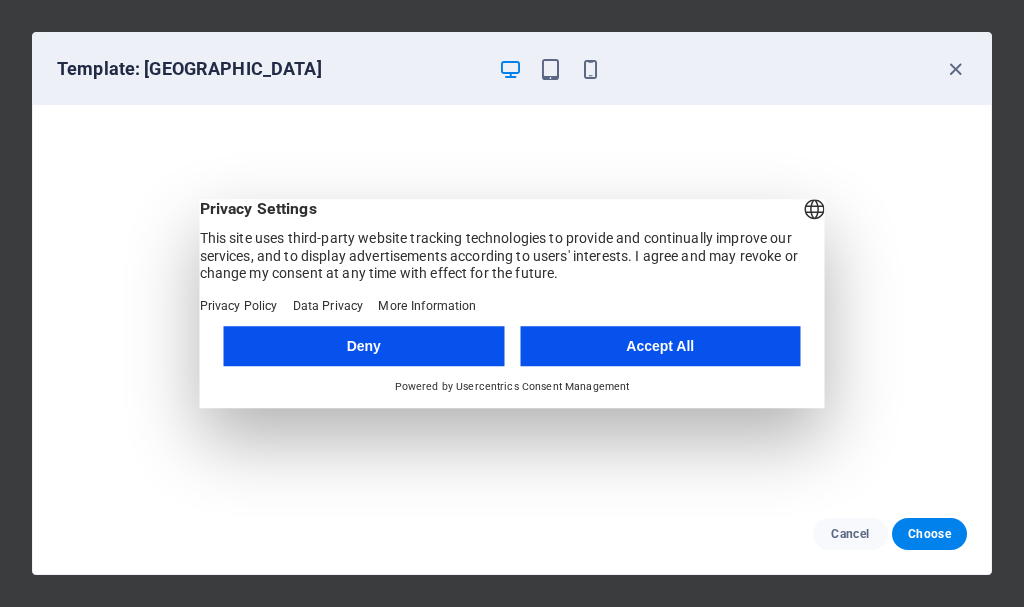 click on "Template: [GEOGRAPHIC_DATA]" at bounding box center (512, 69) 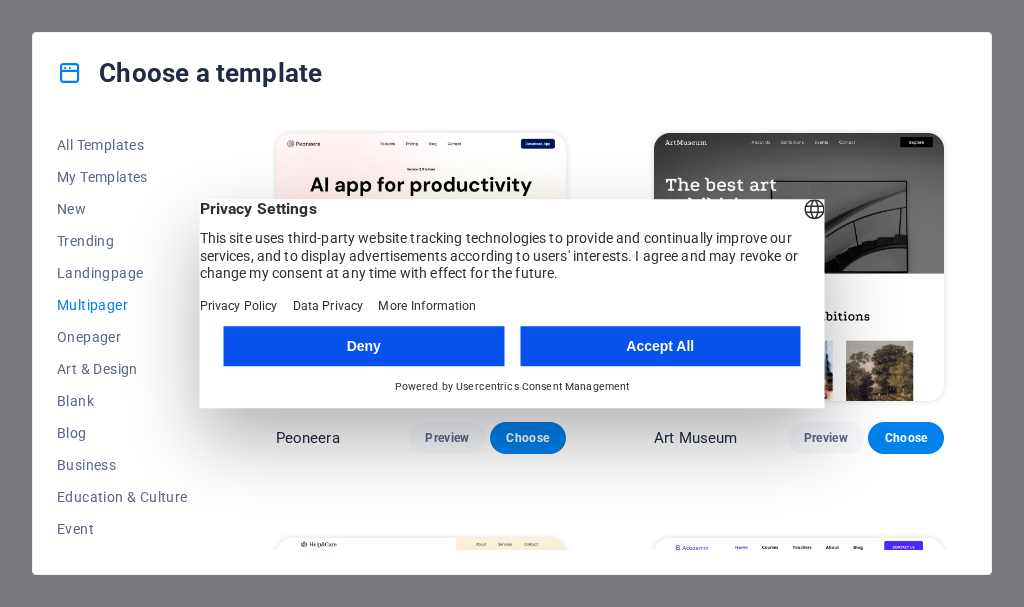 click on "All Templates My Templates New Trending Landingpage Multipager Onepager Art & Design Blank Blog Business Education & Culture Event Gastronomy Health IT & Media Legal & Finance Non-Profit Performance Portfolio Services Sports & Beauty Trades Travel Wireframe Peoneera Preview Choose Art Museum Preview Choose Wonder Planner Preview Choose Help & Care Preview Choose Academix Preview Choose BIG [PERSON_NAME] Shop Preview Choose Health & Food Preview Choose The Beauty Temple Preview Choose WeTrain Preview Choose Delicioso Preview Choose Dream Garden Preview Choose LumeDeAqua Preview Choose Pets Care Preview Choose SafeSpace Preview Choose Midnight Rain Bar Preview Choose Estator Preview Choose Health Group Preview Choose MakeIt Agency Preview Choose WeSpa Preview Choose CoffeeScience Preview Choose CoachLife Preview Choose Cafe de [GEOGRAPHIC_DATA] Preview Choose Denteeth Preview Choose Le Hair Preview Choose TechUp Preview Choose [PERSON_NAME] Preview Choose Fashion Preview Choose Yoga Preview Choose Wireframe Sidebar Preview Choose" at bounding box center (512, 343) 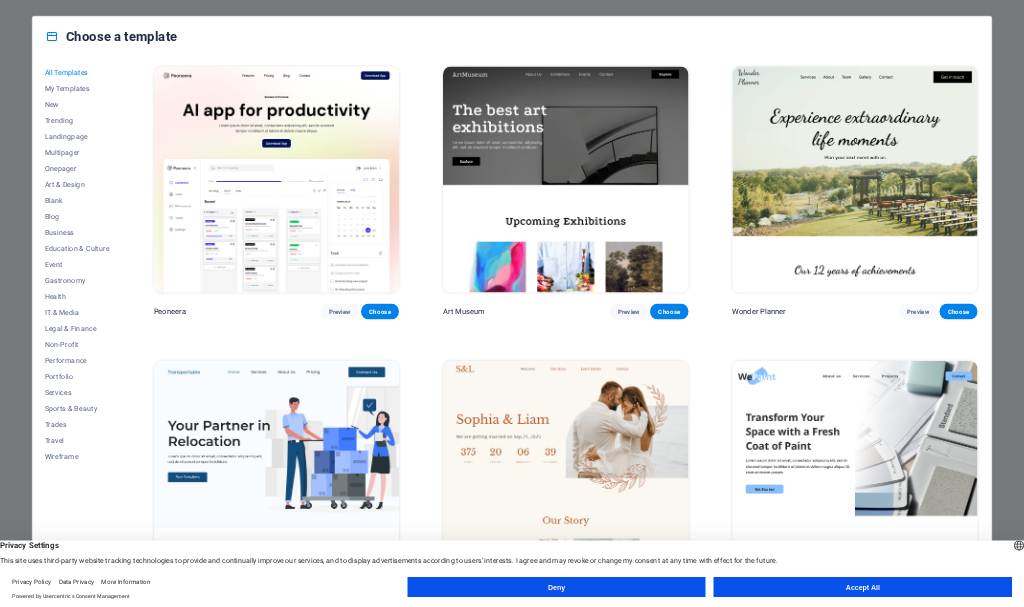 scroll, scrollTop: 0, scrollLeft: 0, axis: both 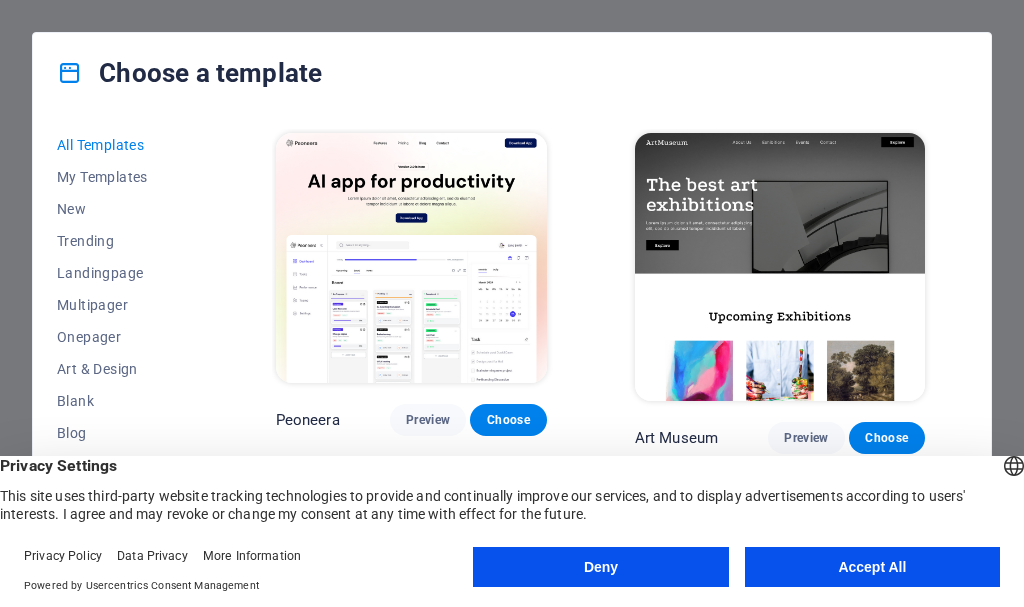 click on "All Templates My Templates New Trending Landingpage Multipager Onepager Art & Design Blank Blog Business Education & Culture Event Gastronomy Health IT & Media Legal & Finance Non-Profit Performance Portfolio Services Sports & Beauty Trades Travel Wireframe Peoneera Preview Choose Art Museum Preview Choose Wonder Planner Preview Choose Transportable Preview Choose S&L Preview Choose WePaint Preview Choose Eco-Con Preview Choose MeetUp Preview Choose Help & Care Preview Choose Podcaster Preview Choose Academix Preview Choose BIG [PERSON_NAME] Shop Preview Choose Health & Food Preview Choose UrbanNest Interiors Preview Choose Green Change Preview Choose The Beauty Temple Preview Choose WeTrain Preview Choose Cleaner Preview Choose [PERSON_NAME] Preview Choose Delicioso Preview Choose Dream Garden Preview Choose LumeDeAqua Preview Choose Pets Care Preview Choose SafeSpace Preview Choose Midnight Rain Bar Preview Choose Drive Preview Choose Estator Preview Choose Health Group Preview Choose MakeIt Agency Preview Choose" at bounding box center [512, 343] 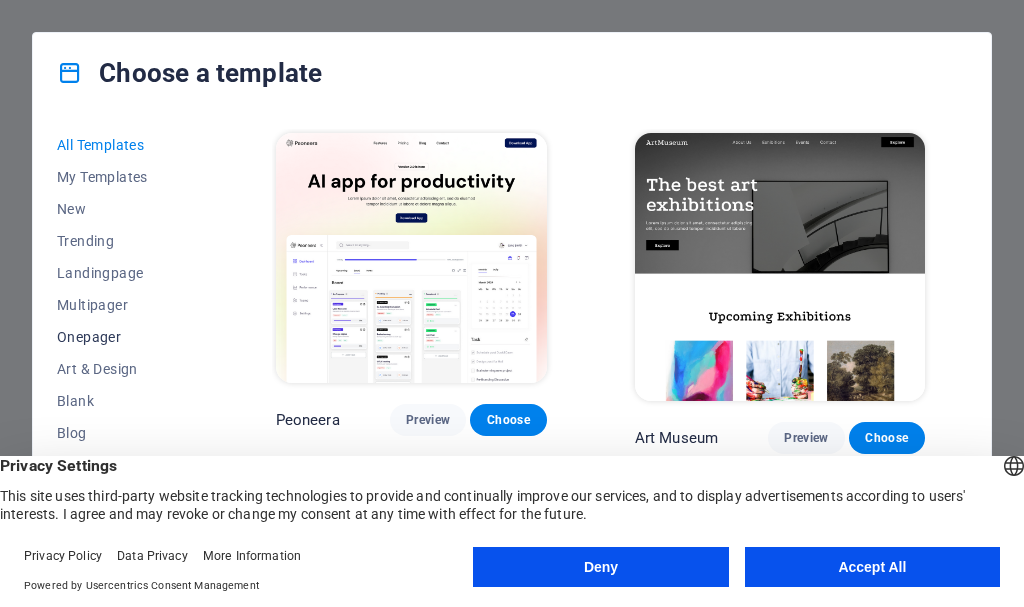 click on "Onepager" at bounding box center [122, 337] 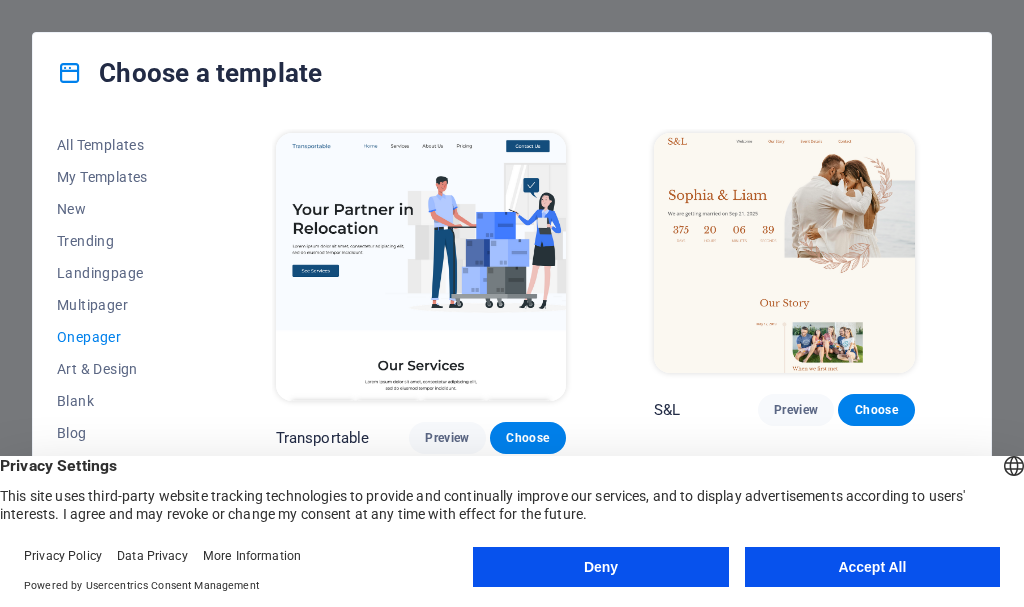 click on "All Templates My Templates New Trending Landingpage Multipager Onepager Art & Design Blank Blog Business Education & Culture Event Gastronomy Health IT & Media Legal & Finance Non-Profit Performance Portfolio Services Sports & Beauty Trades Travel Wireframe Transportable Preview Choose S&L Preview Choose WePaint Preview Choose Eco-Con Preview Choose MeetUp Preview Choose Podcaster Preview Choose UrbanNest Interiors Preview Choose Green Change Preview Choose Cleaner Preview Choose [PERSON_NAME] Preview Choose Drive Preview Choose Wanderlust Preview Choose [GEOGRAPHIC_DATA] Preview Choose Gadgets Preview Choose Max Hatzy Preview Choose Handyman Preview Choose Blogger Preview Choose Création Preview Choose Pesk Preview Choose Priodas Preview Choose Wireframe One Preview Choose Evergreen Preview Choose Kids-Events Preview Choose CleanCar Preview Choose Protector Preview Choose Pizzeria Di [DEMOGRAPHIC_DATA] Preview Choose Vinyasa Preview Choose [PERSON_NAME] Preview Choose Woody Preview Choose BRGs Preview Choose Genius Preview Choose Volare Opus" at bounding box center [512, 343] 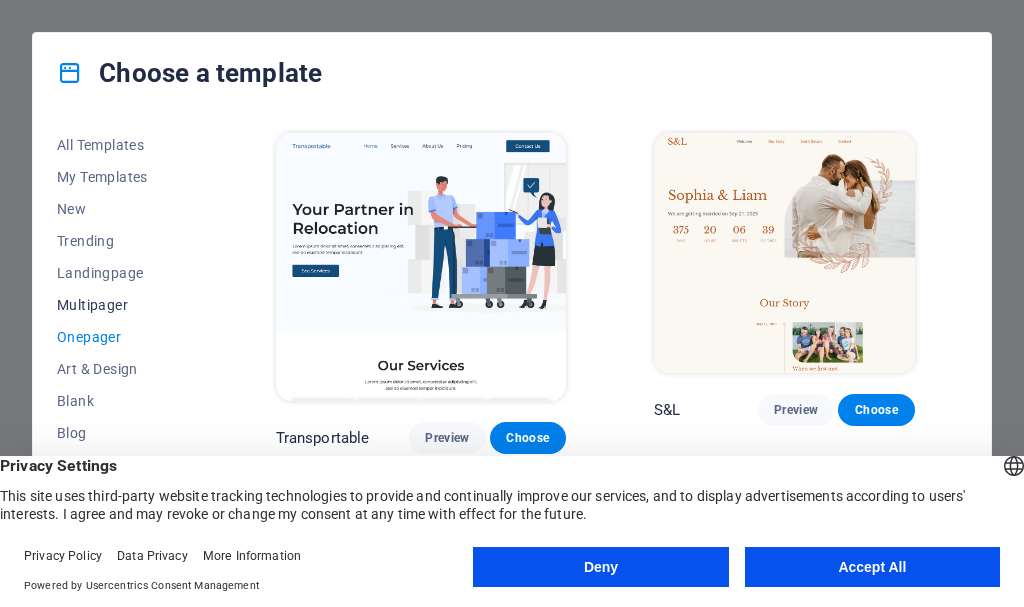 click on "Multipager" at bounding box center (122, 305) 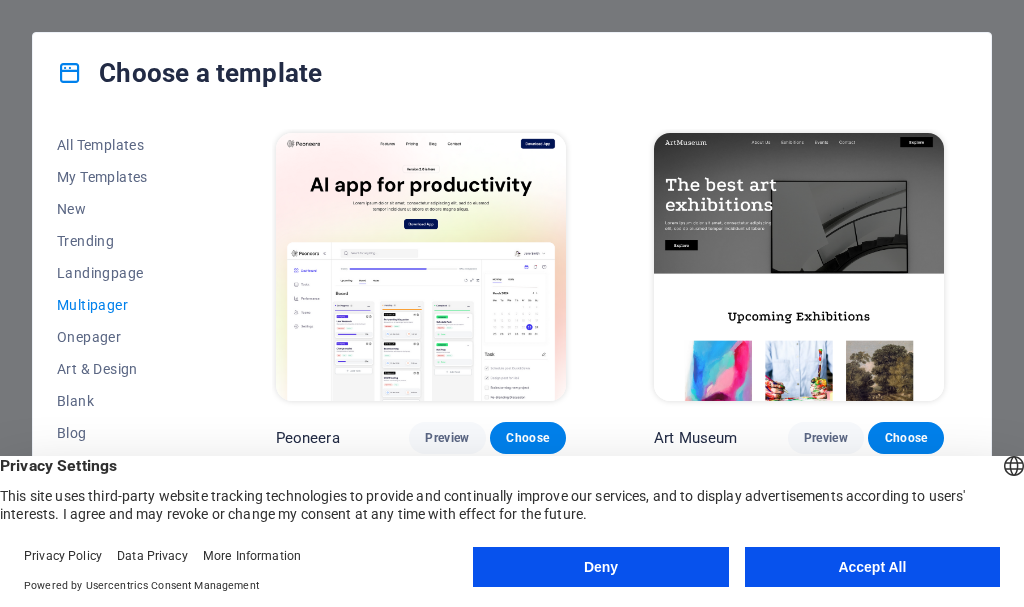 click on "All Templates My Templates New Trending Landingpage Multipager Onepager Art & Design Blank Blog Business Education & Culture Event Gastronomy Health IT & Media Legal & Finance Non-Profit Performance Portfolio Services Sports & Beauty Trades Travel Wireframe Peoneera Preview Choose Art Museum Preview Choose Wonder Planner Preview Choose Help & Care Preview Choose Academix Preview Choose BIG [PERSON_NAME] Shop Preview Choose Health & Food Preview Choose The Beauty Temple Preview Choose WeTrain Preview Choose Delicioso Preview Choose Dream Garden Preview Choose LumeDeAqua Preview Choose Pets Care Preview Choose SafeSpace Preview Choose Midnight Rain Bar Preview Choose Estator Preview Choose Health Group Preview Choose MakeIt Agency Preview Choose WeSpa Preview Choose CoffeeScience Preview Choose CoachLife Preview Choose Cafe de [GEOGRAPHIC_DATA] Preview Choose Denteeth Preview Choose Le Hair Preview Choose TechUp Preview Choose [PERSON_NAME] Preview Choose Fashion Preview Choose Yoga Preview Choose Wireframe Sidebar Preview Choose" at bounding box center (512, 343) 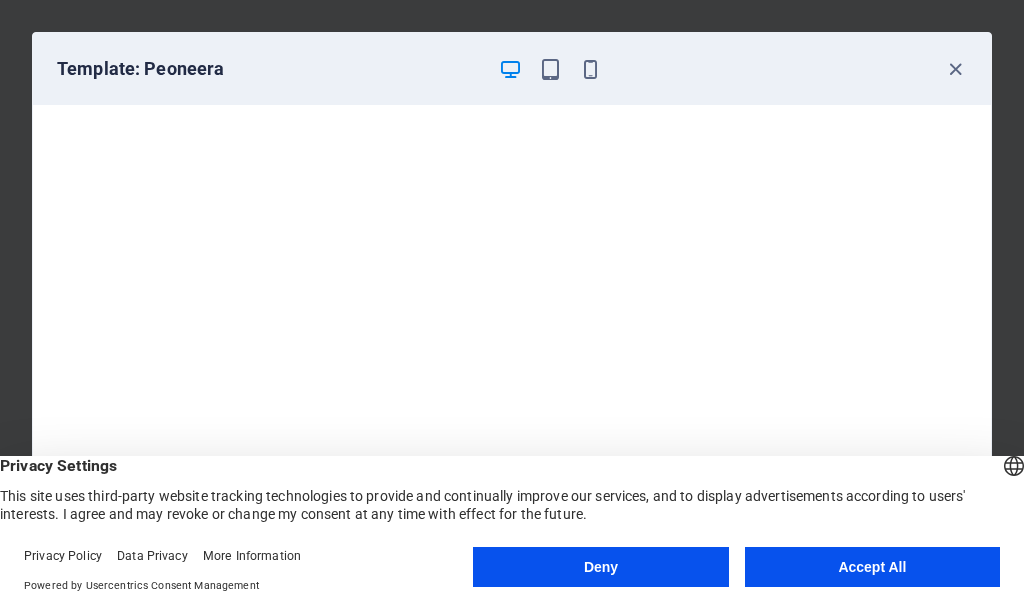 click on "Template: Peoneera" at bounding box center [512, 69] 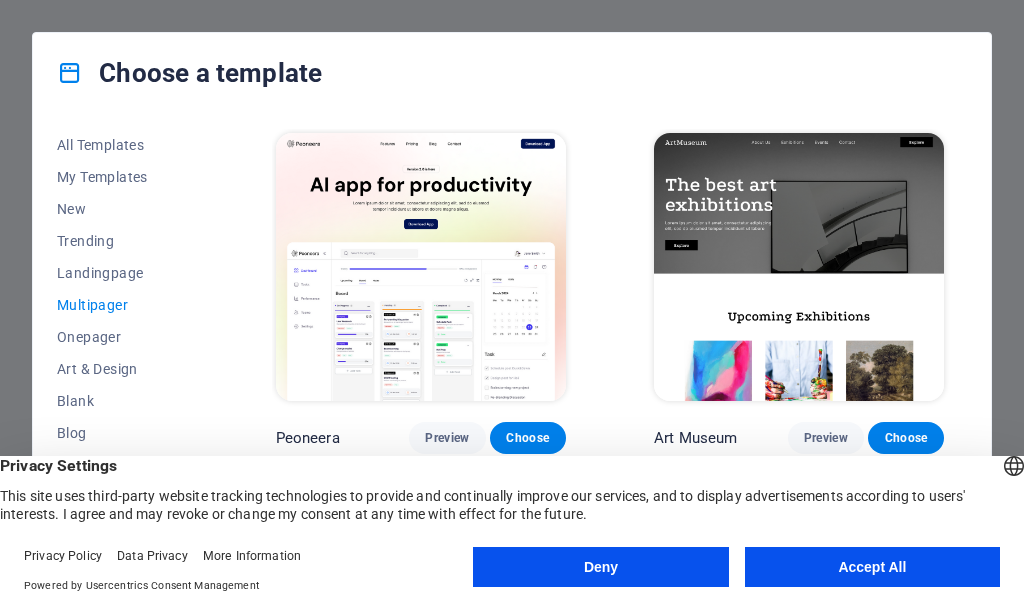 click on "All Templates My Templates New Trending Landingpage Multipager Onepager Art & Design Blank Blog Business Education & Culture Event Gastronomy Health IT & Media Legal & Finance Non-Profit Performance Portfolio Services Sports & Beauty Trades Travel Wireframe Peoneera Preview Choose Art Museum Preview Choose Wonder Planner Preview Choose Help & Care Preview Choose Academix Preview Choose BIG [PERSON_NAME] Shop Preview Choose Health & Food Preview Choose The Beauty Temple Preview Choose WeTrain Preview Choose Delicioso Preview Choose Dream Garden Preview Choose LumeDeAqua Preview Choose Pets Care Preview Choose SafeSpace Preview Choose Midnight Rain Bar Preview Choose Estator Preview Choose Health Group Preview Choose MakeIt Agency Preview Choose WeSpa Preview Choose CoffeeScience Preview Choose CoachLife Preview Choose Cafe de [GEOGRAPHIC_DATA] Preview Choose Denteeth Preview Choose Le Hair Preview Choose TechUp Preview Choose [PERSON_NAME] Preview Choose Fashion Preview Choose Yoga Preview Choose Wireframe Sidebar Preview Choose" at bounding box center (512, 343) 